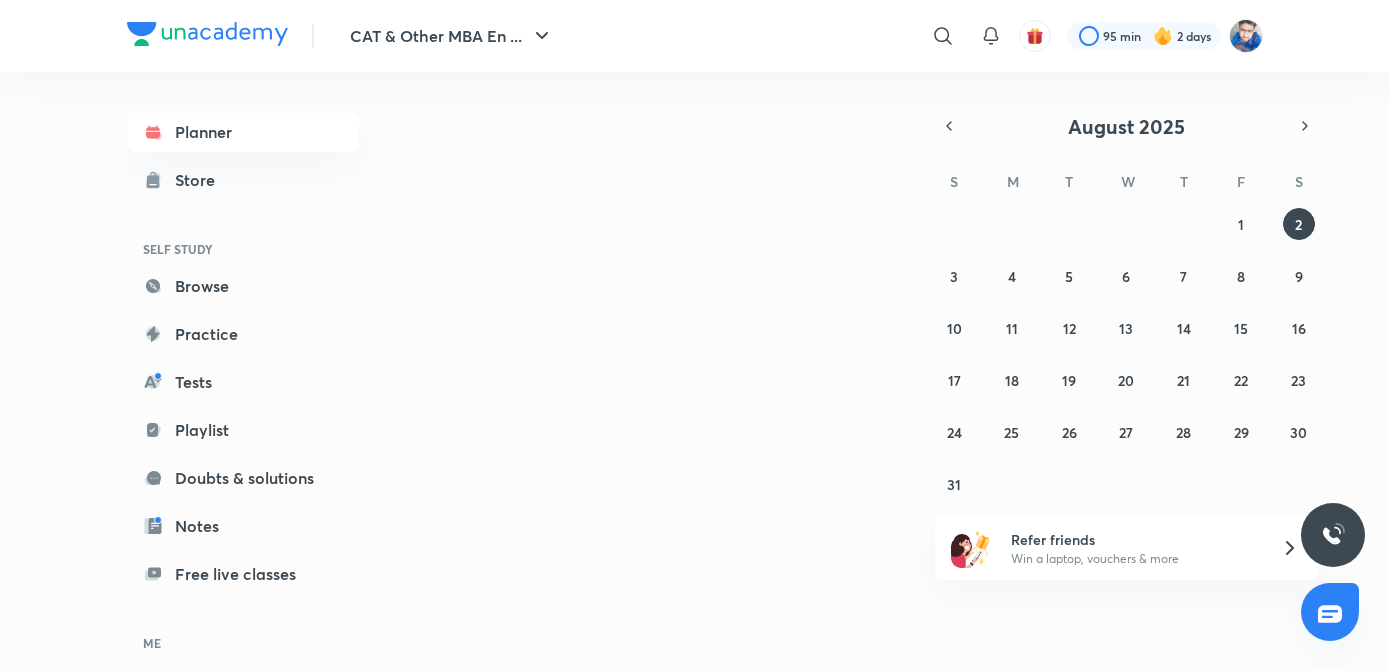 scroll, scrollTop: 0, scrollLeft: 0, axis: both 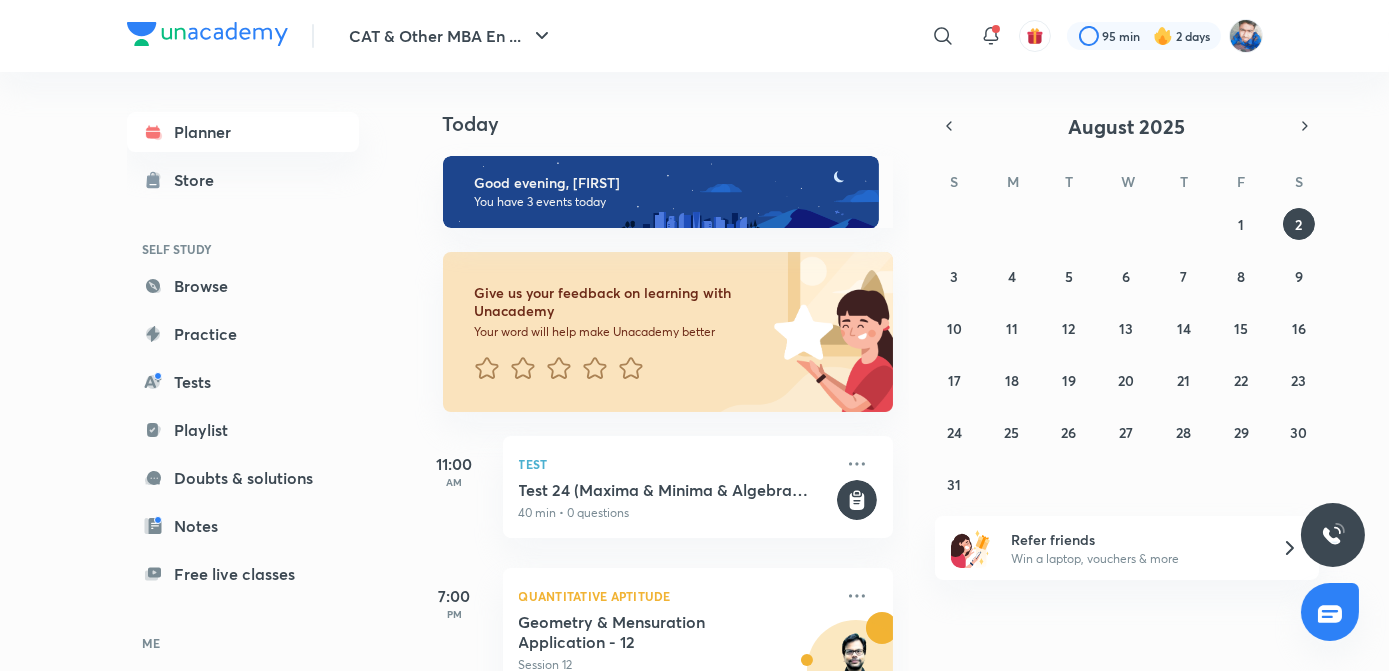 click at bounding box center (207, 34) 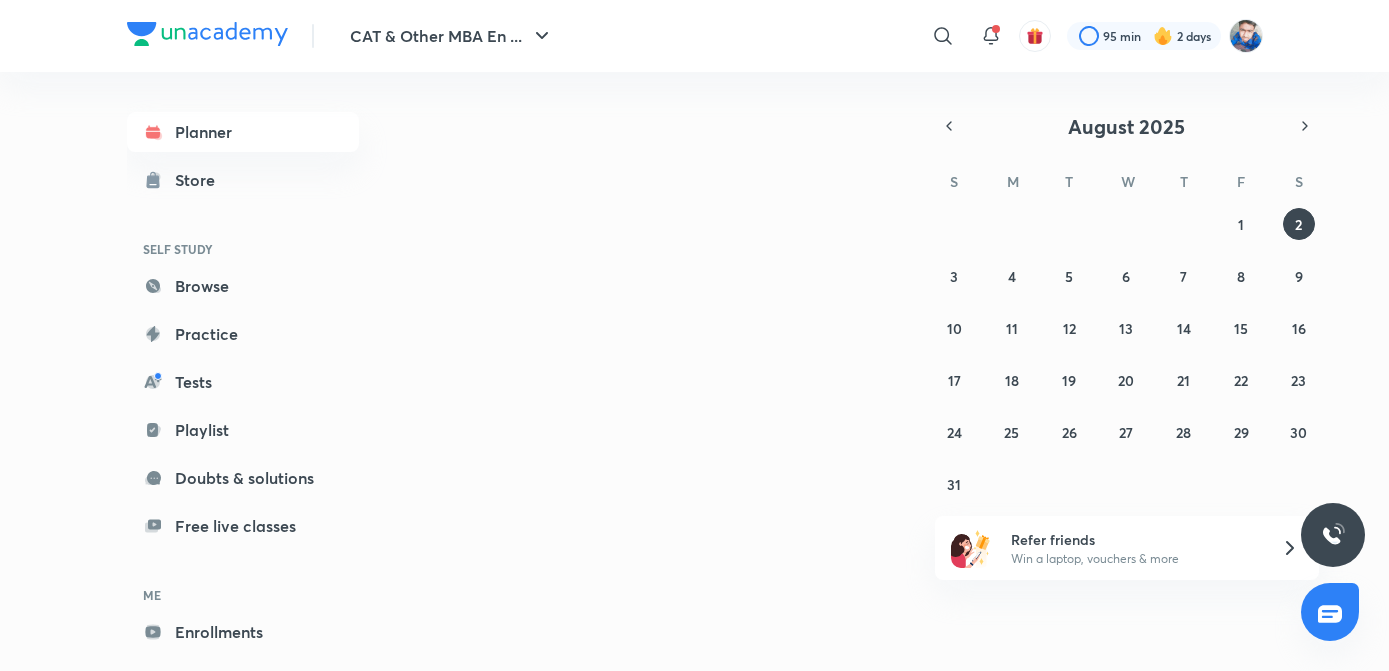 scroll, scrollTop: 0, scrollLeft: 0, axis: both 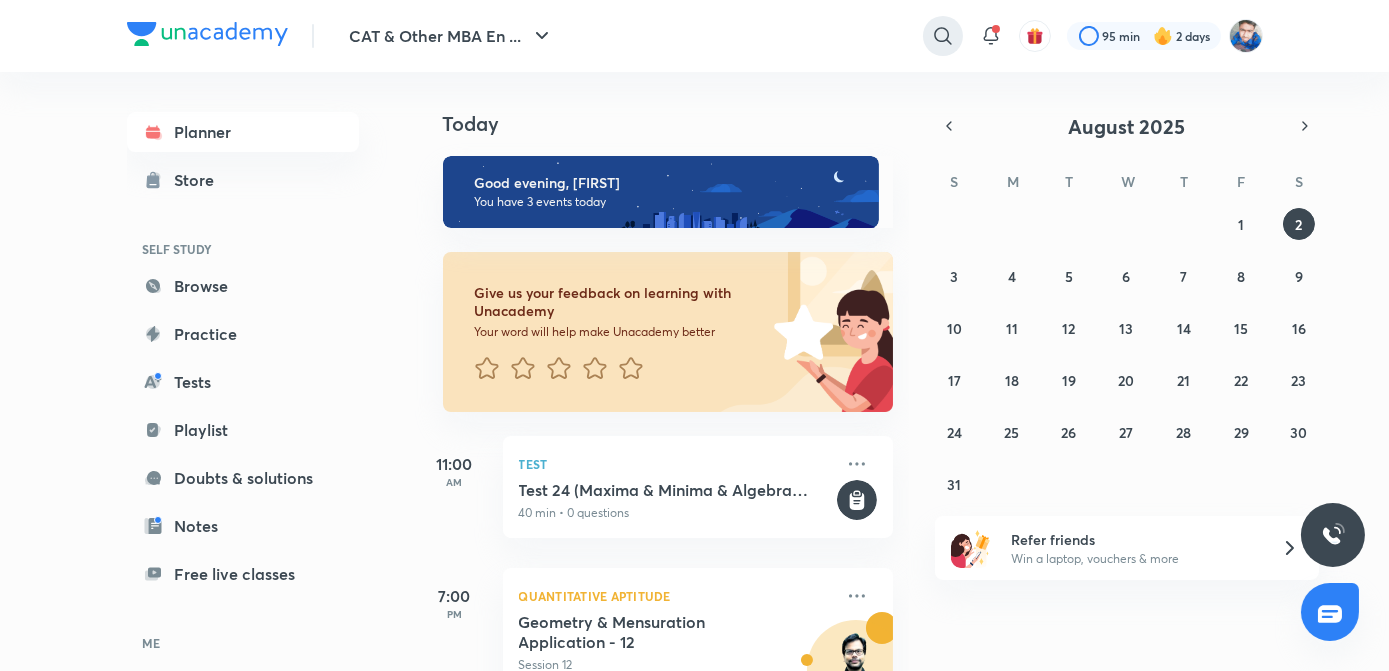 click at bounding box center [943, 36] 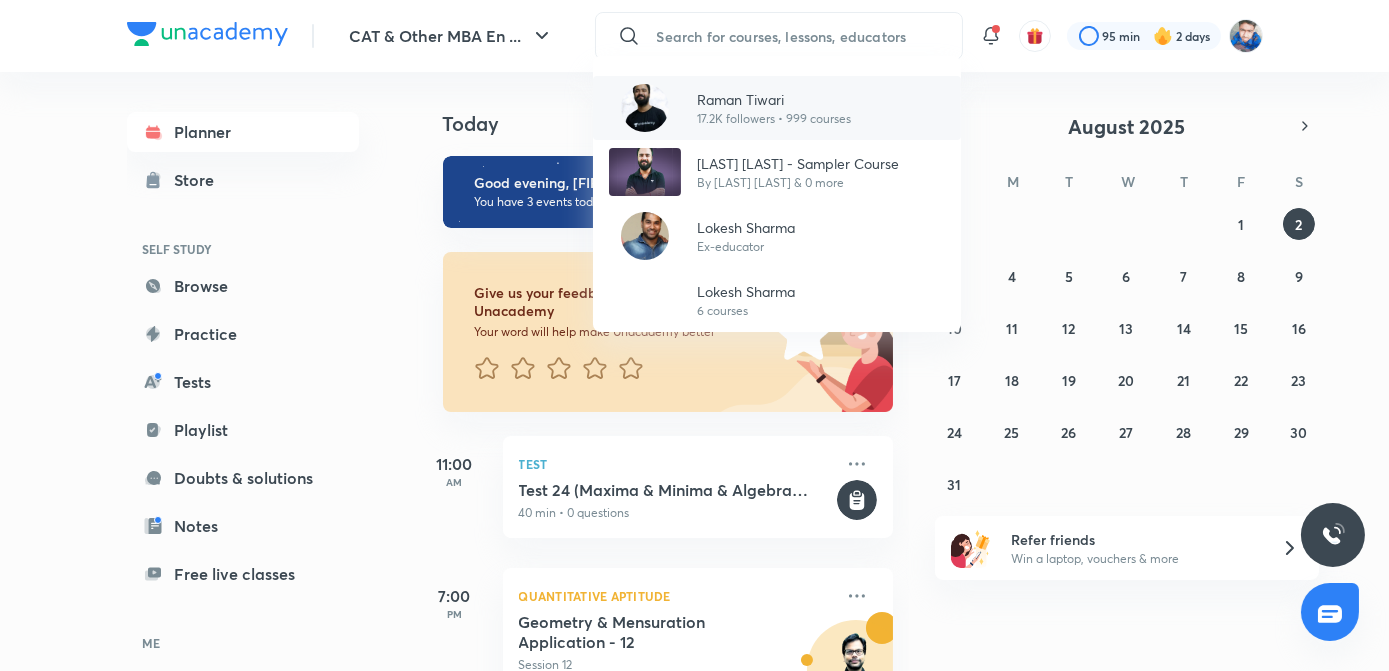 click on "17.2K followers • 999 courses" at bounding box center [774, 119] 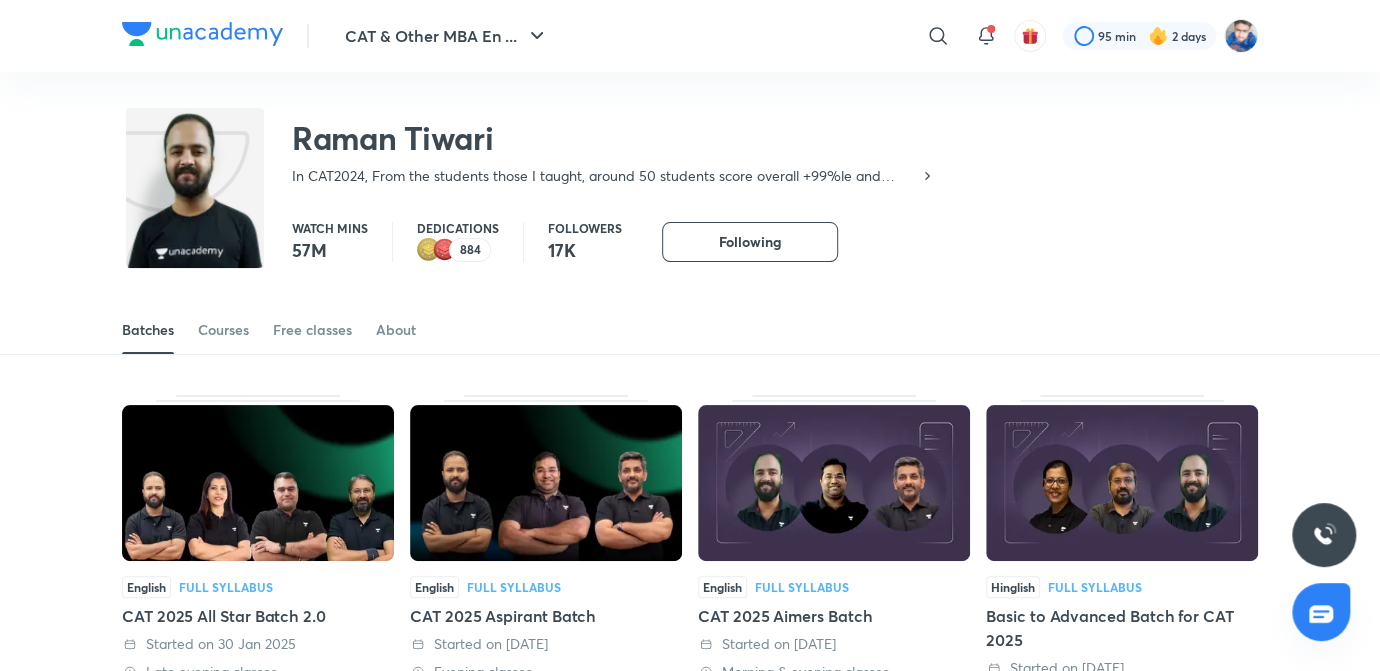 click on "Batches Courses Free classes About" at bounding box center (690, 330) 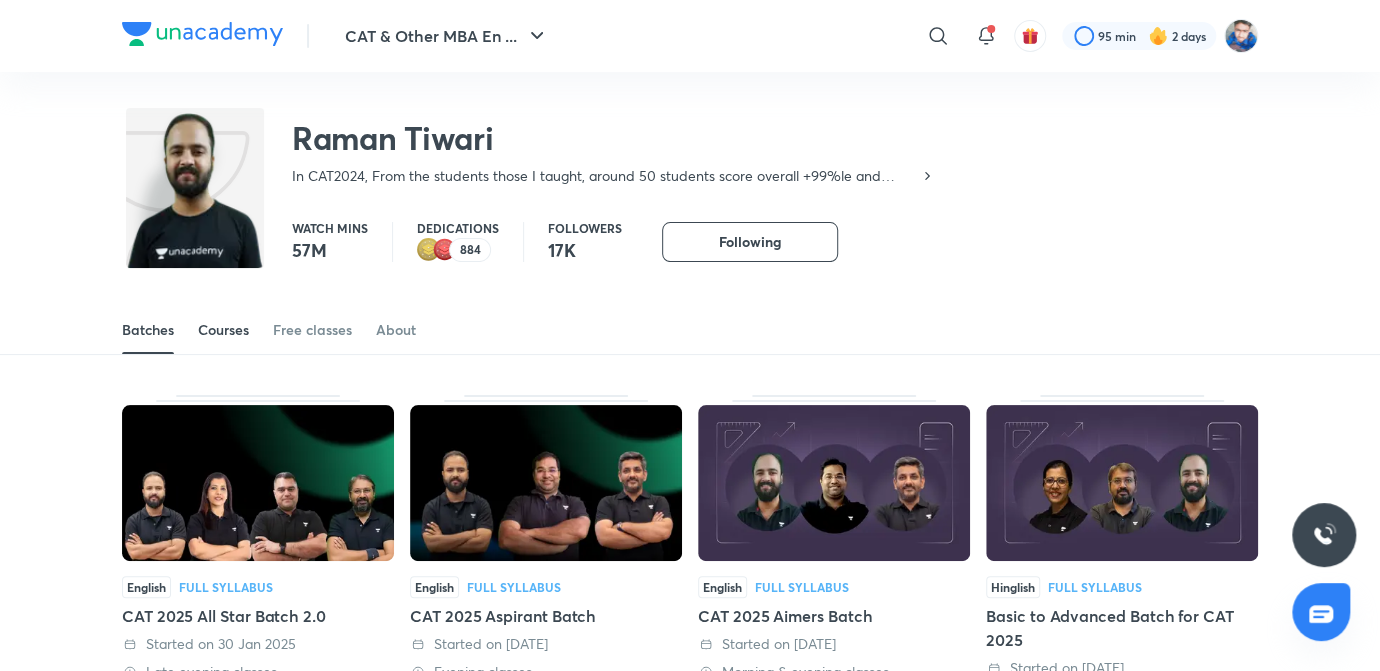 click on "Courses" at bounding box center [223, 330] 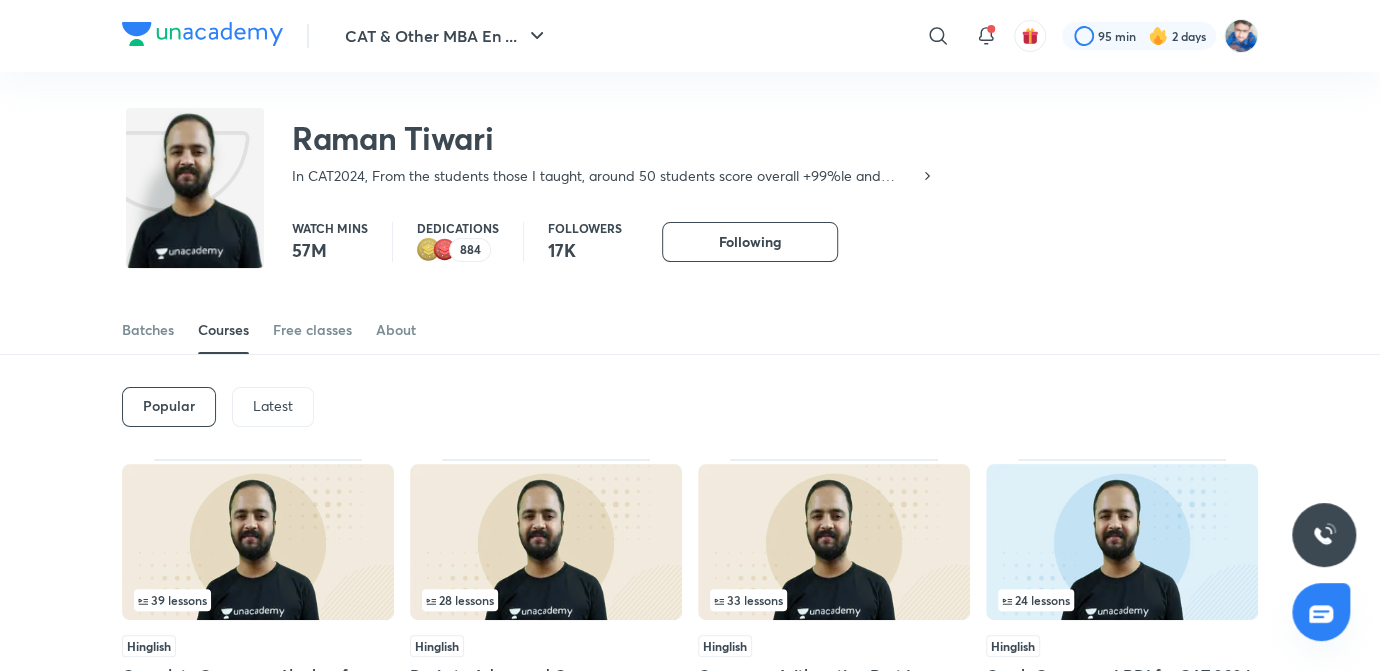 click on "Latest" at bounding box center (273, 406) 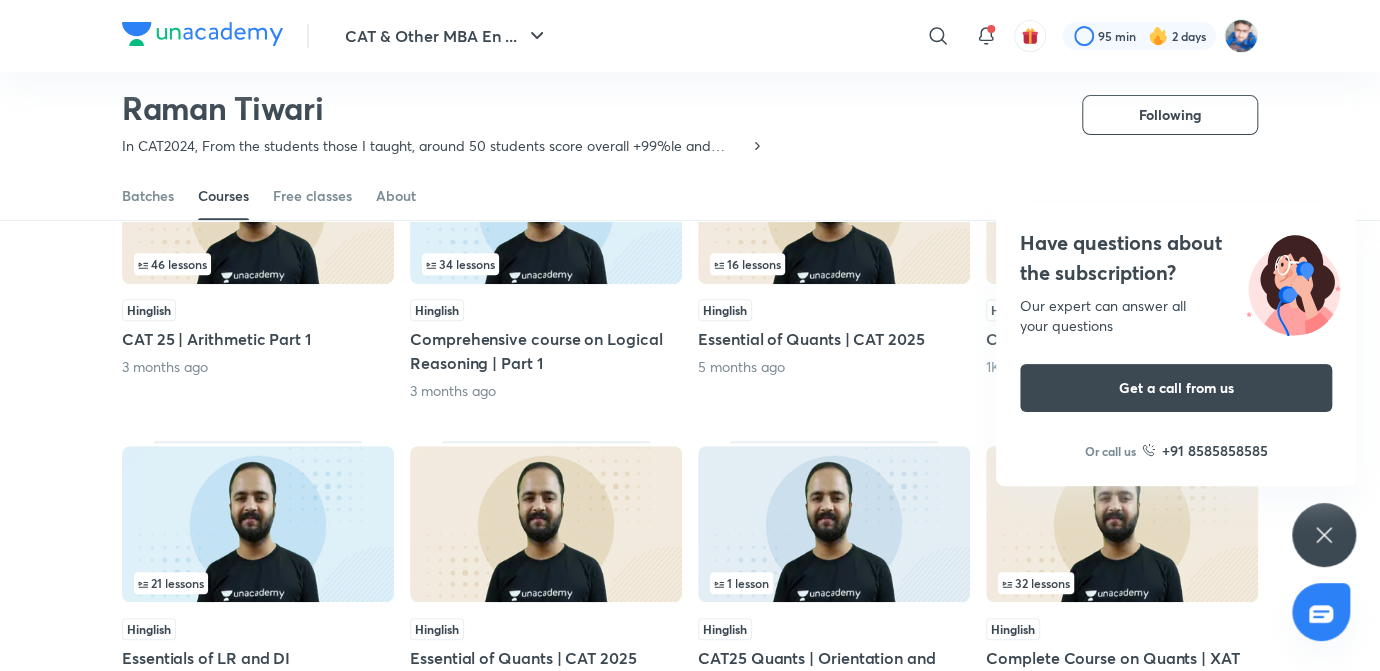 scroll, scrollTop: 269, scrollLeft: 0, axis: vertical 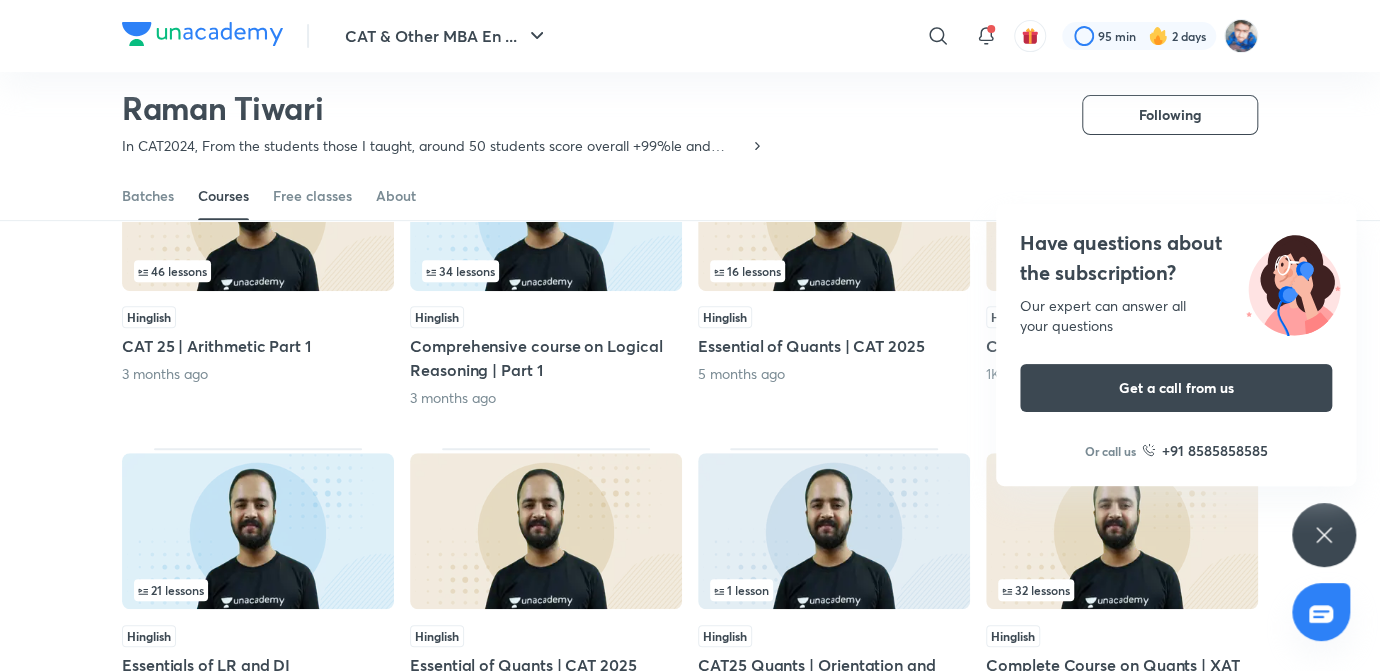 click on "Hinglish" at bounding box center (258, 317) 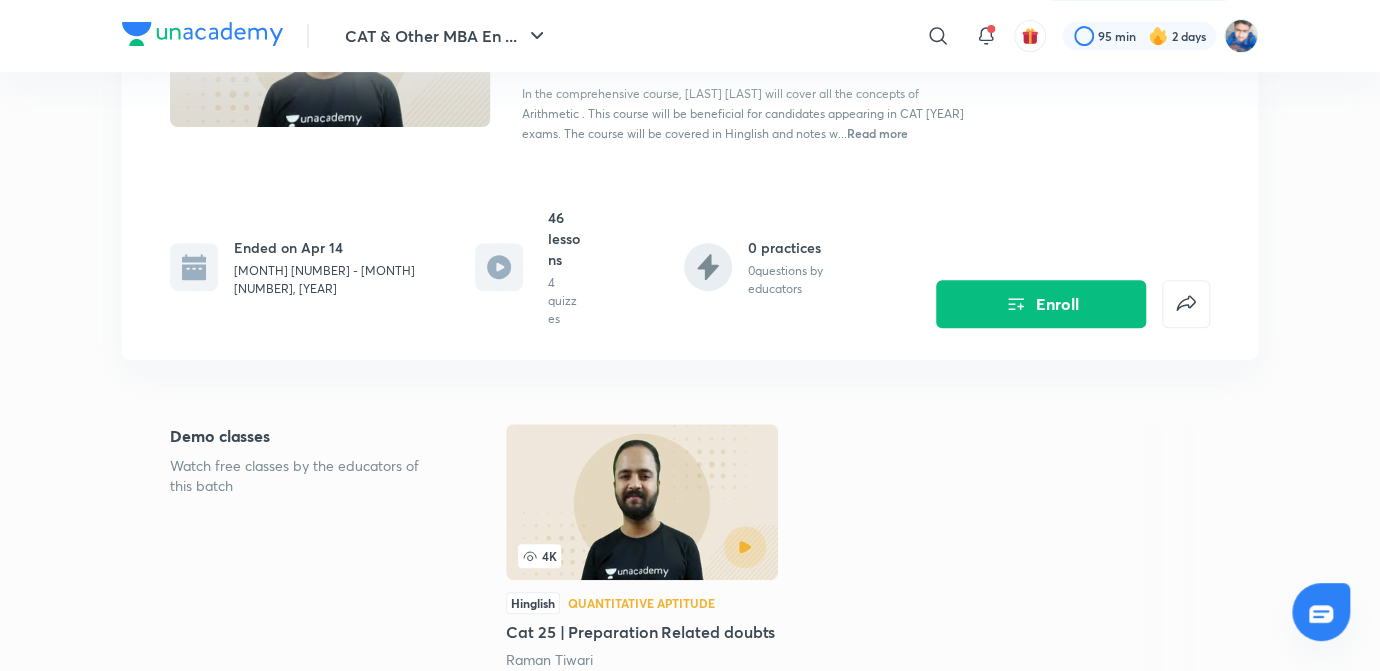 scroll, scrollTop: 0, scrollLeft: 0, axis: both 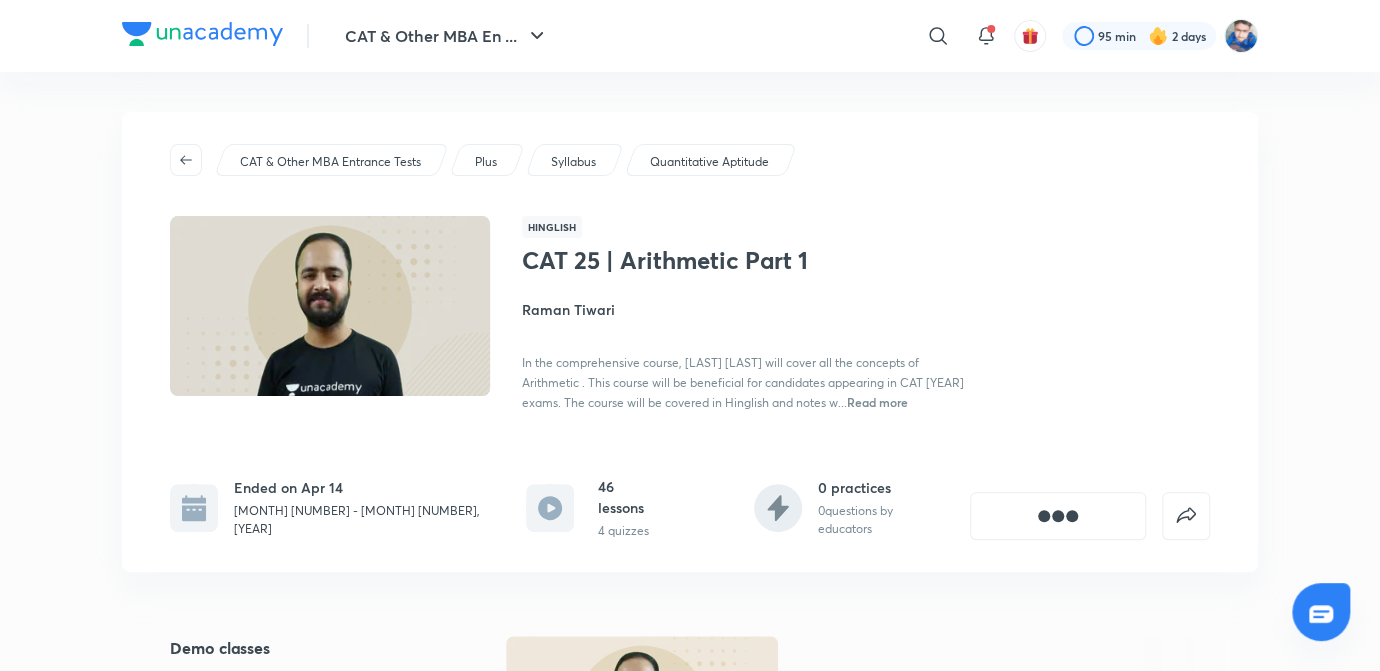 drag, startPoint x: 264, startPoint y: 339, endPoint x: 249, endPoint y: 348, distance: 17.492855 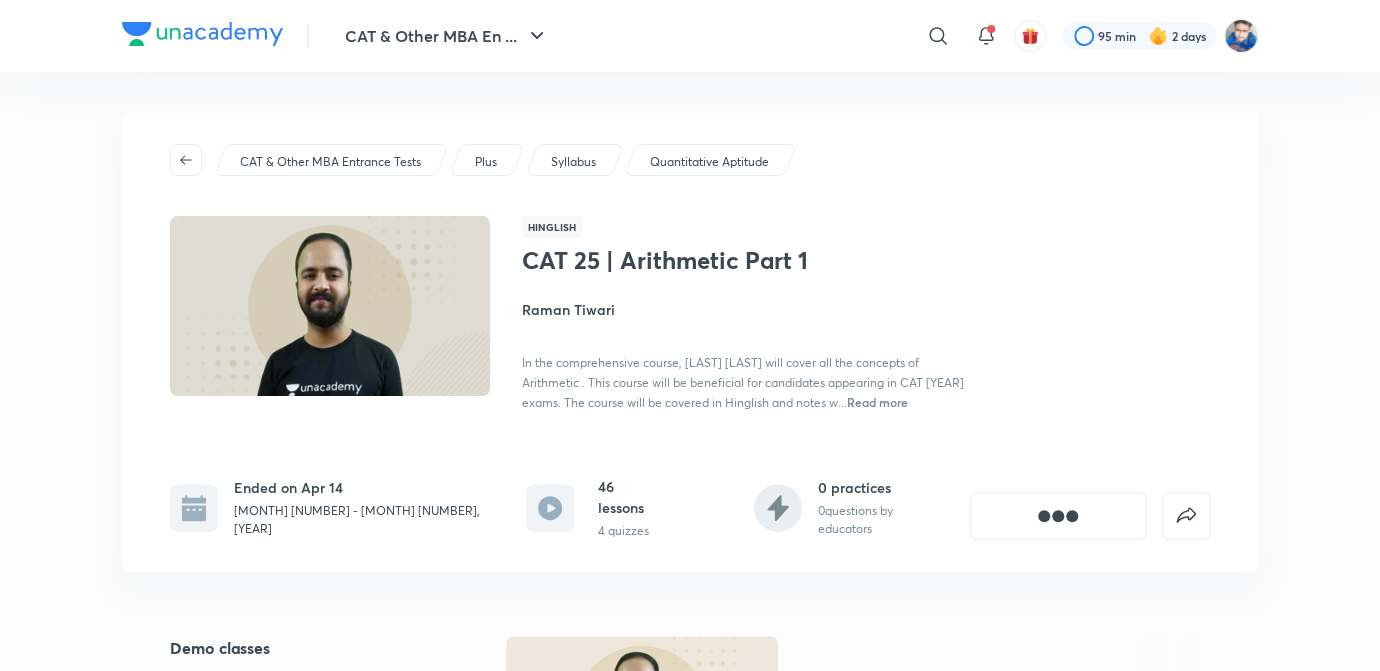 scroll, scrollTop: 269, scrollLeft: 0, axis: vertical 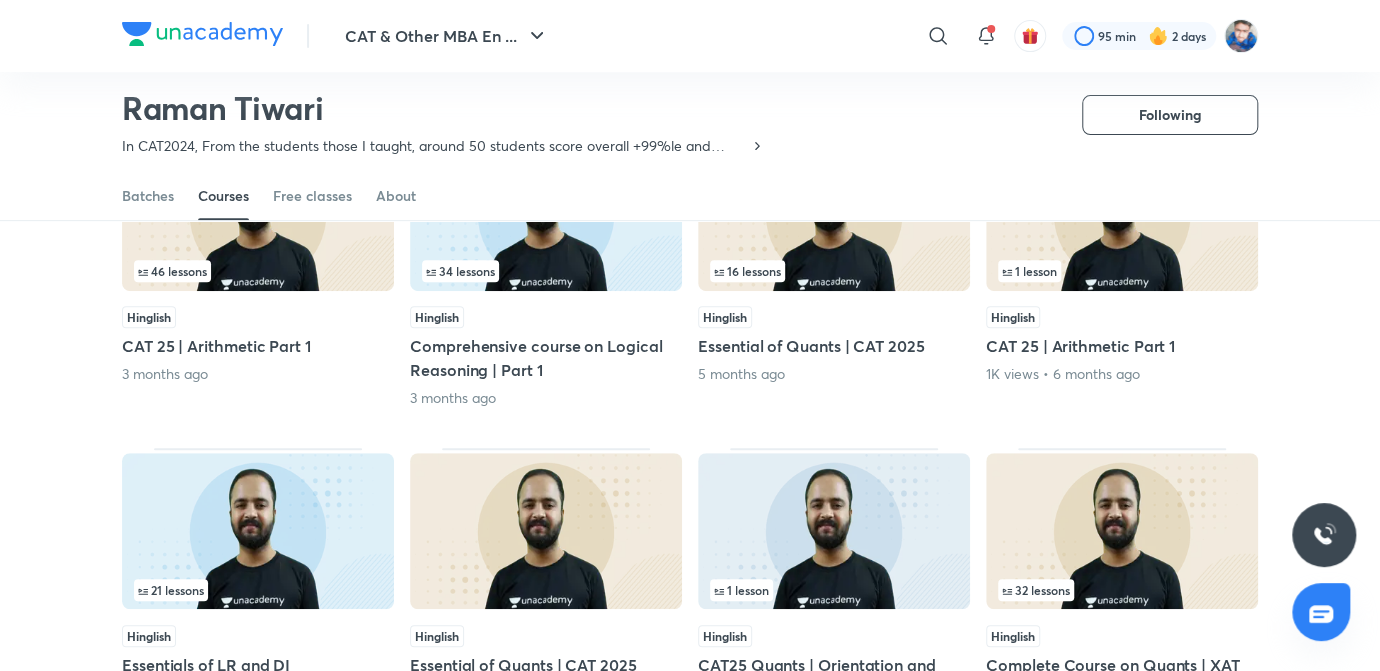 click on "Hinglish" at bounding box center [546, 317] 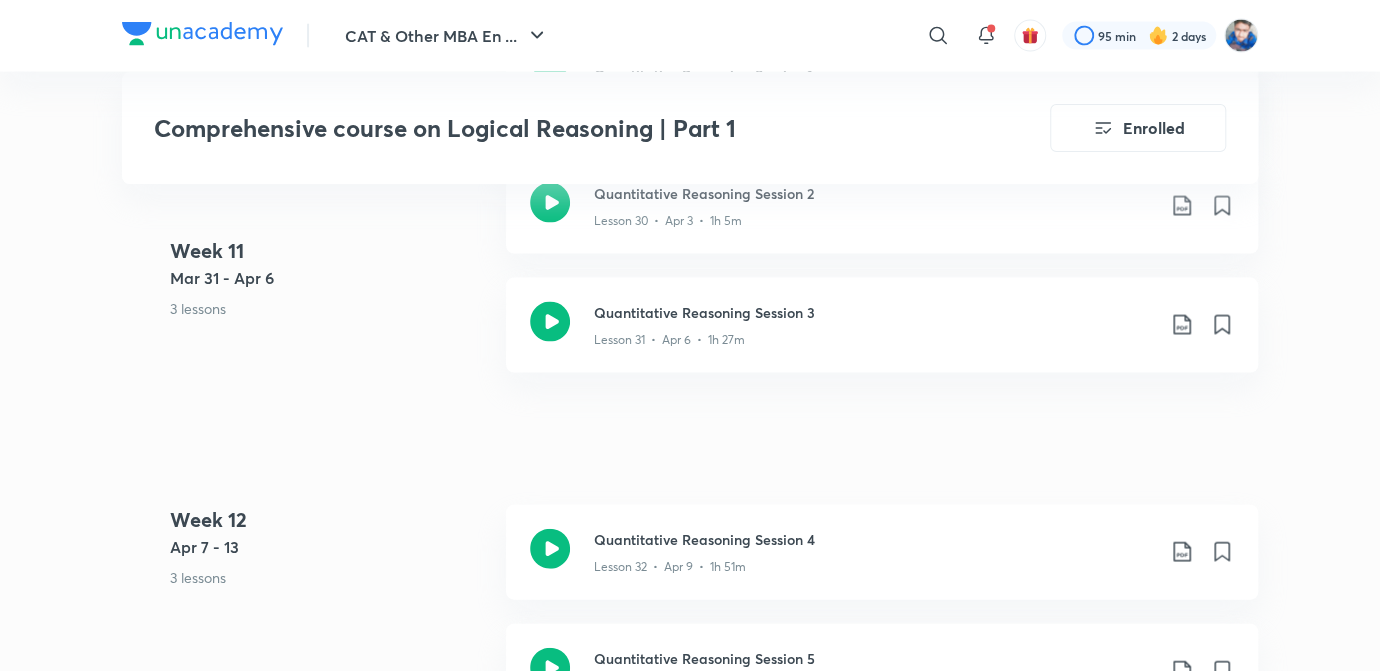 scroll, scrollTop: 5764, scrollLeft: 0, axis: vertical 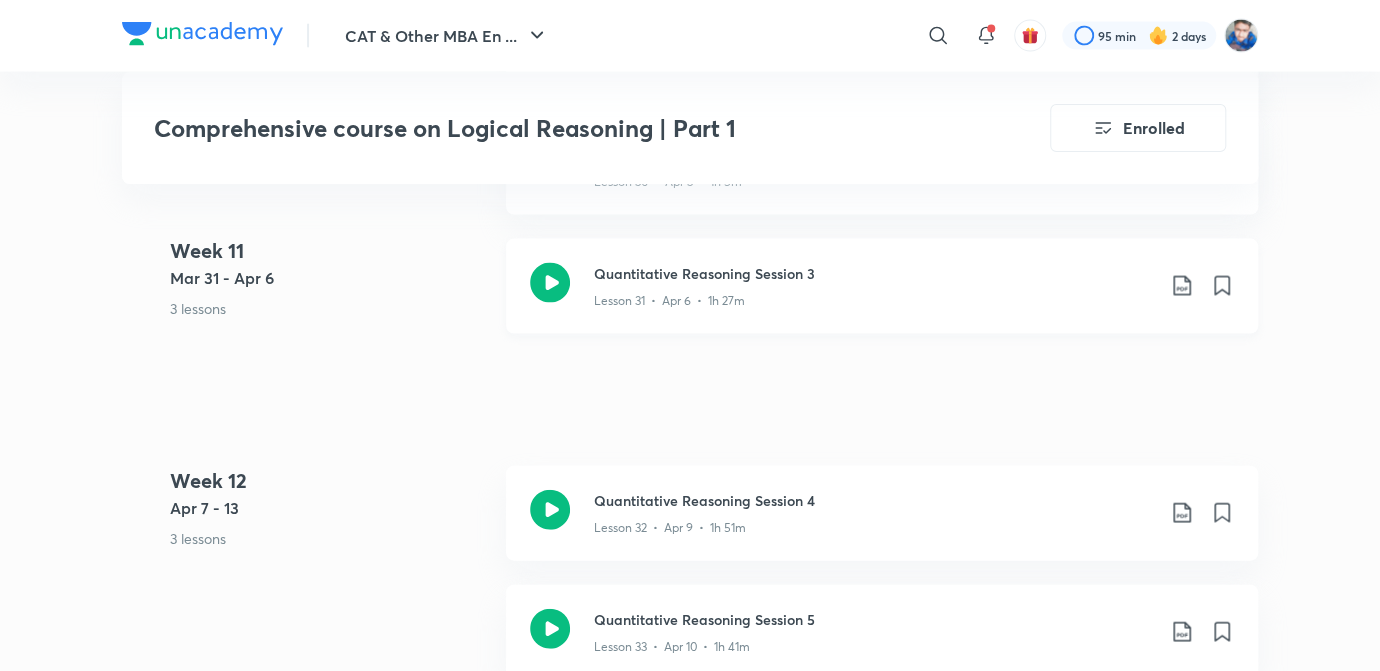 click 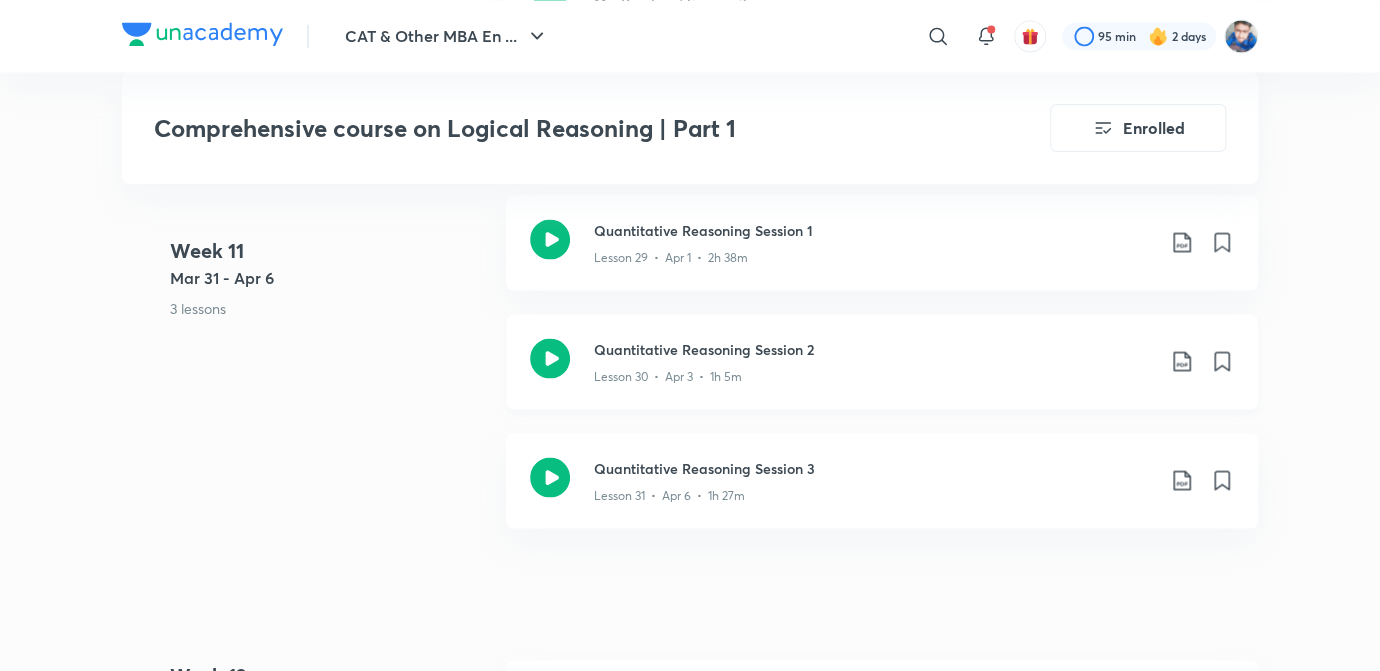 scroll, scrollTop: 5545, scrollLeft: 0, axis: vertical 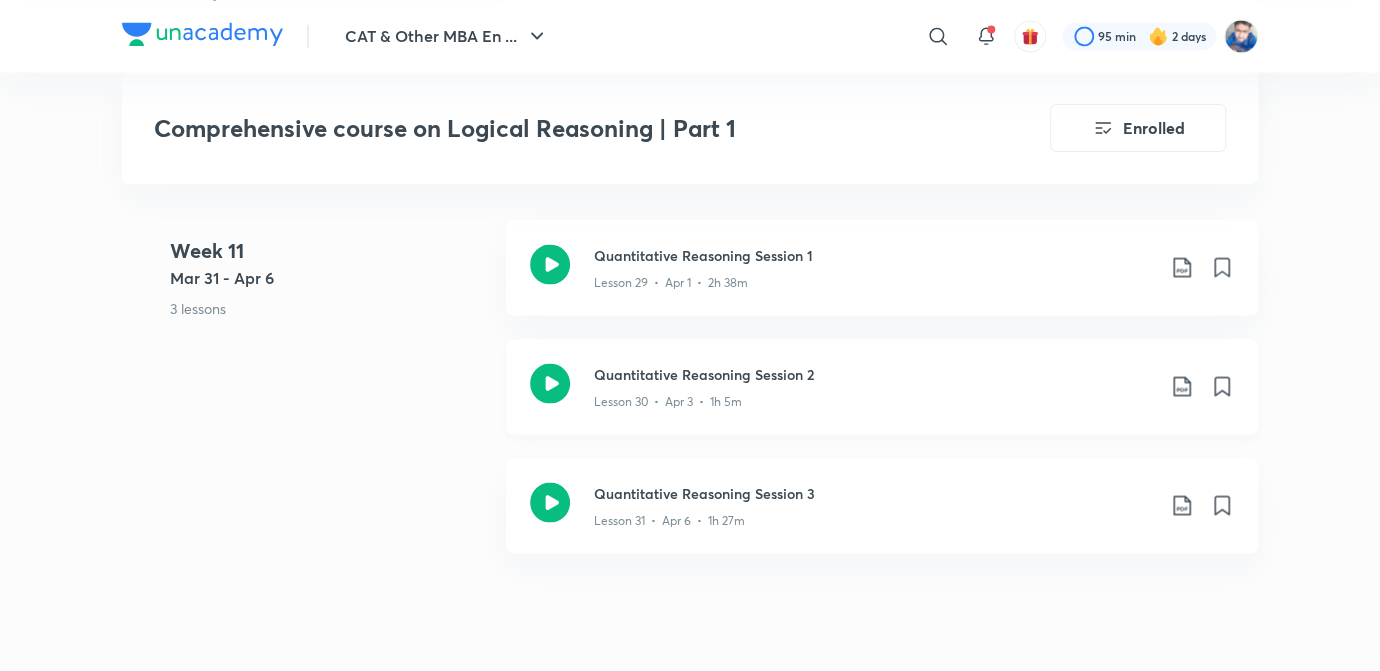 click at bounding box center (550, 386) 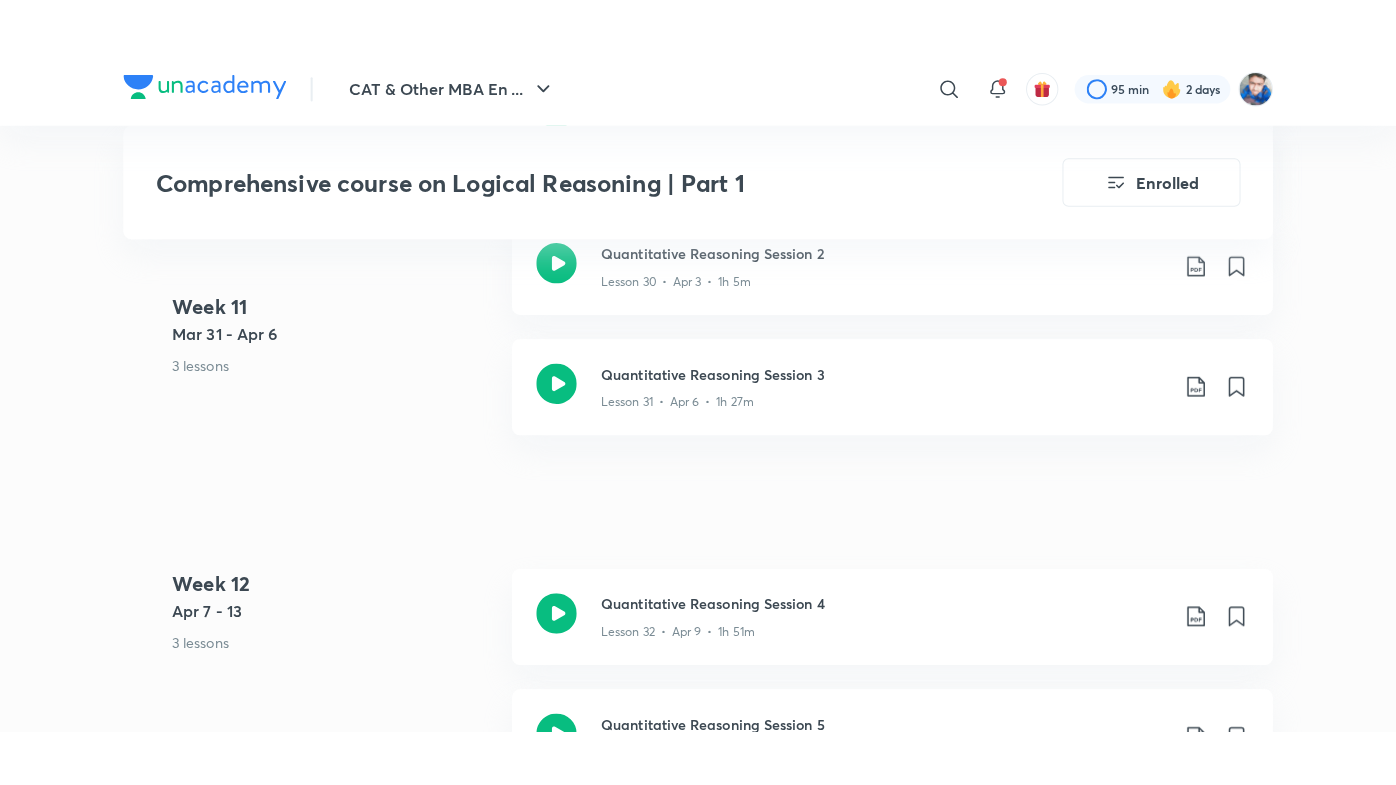 scroll, scrollTop: 5727, scrollLeft: 0, axis: vertical 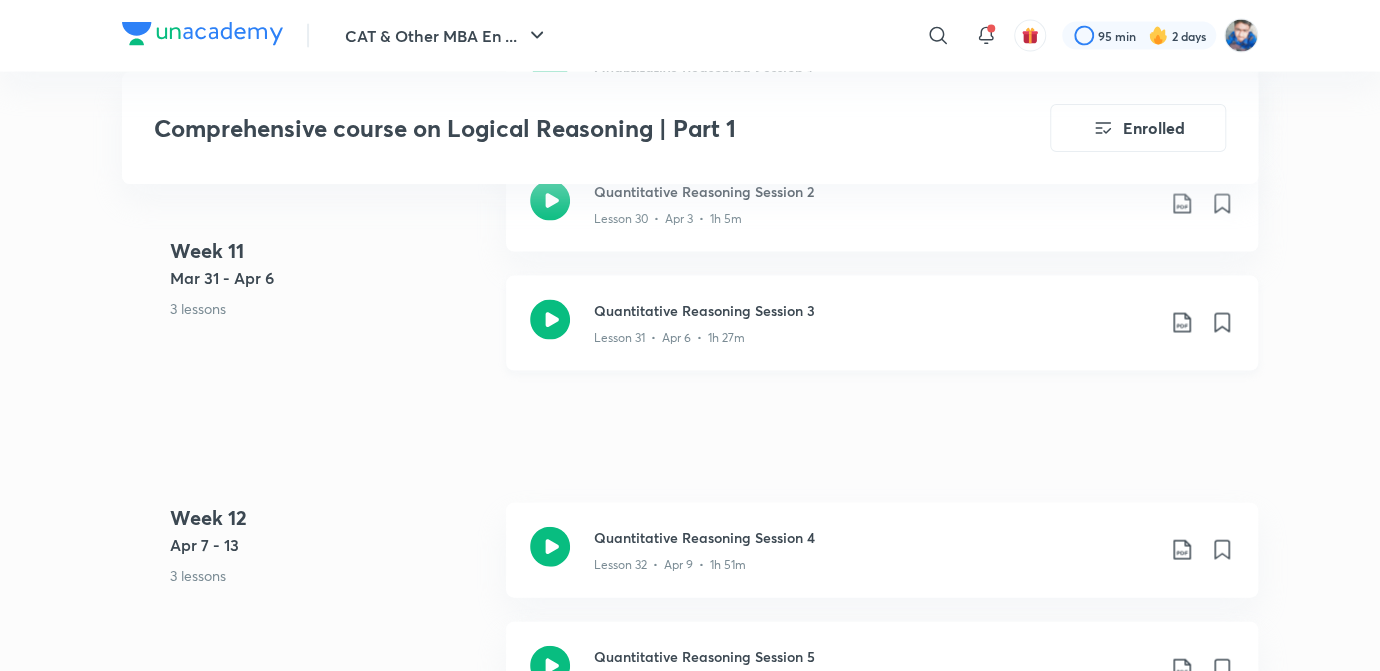 click 